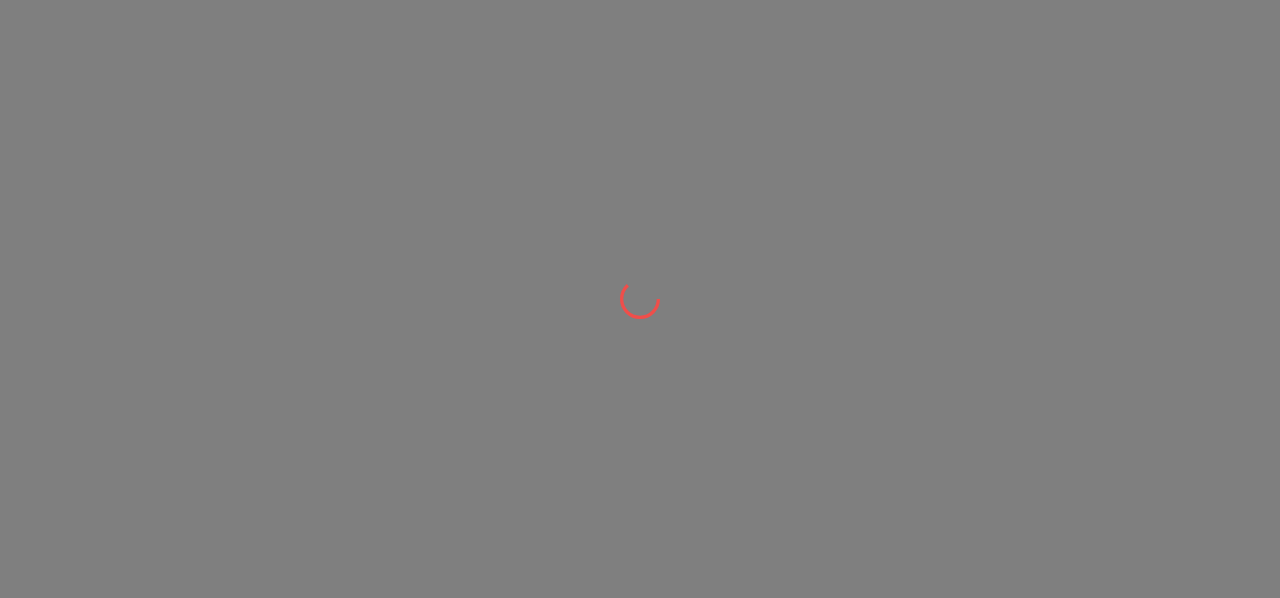 scroll, scrollTop: 0, scrollLeft: 0, axis: both 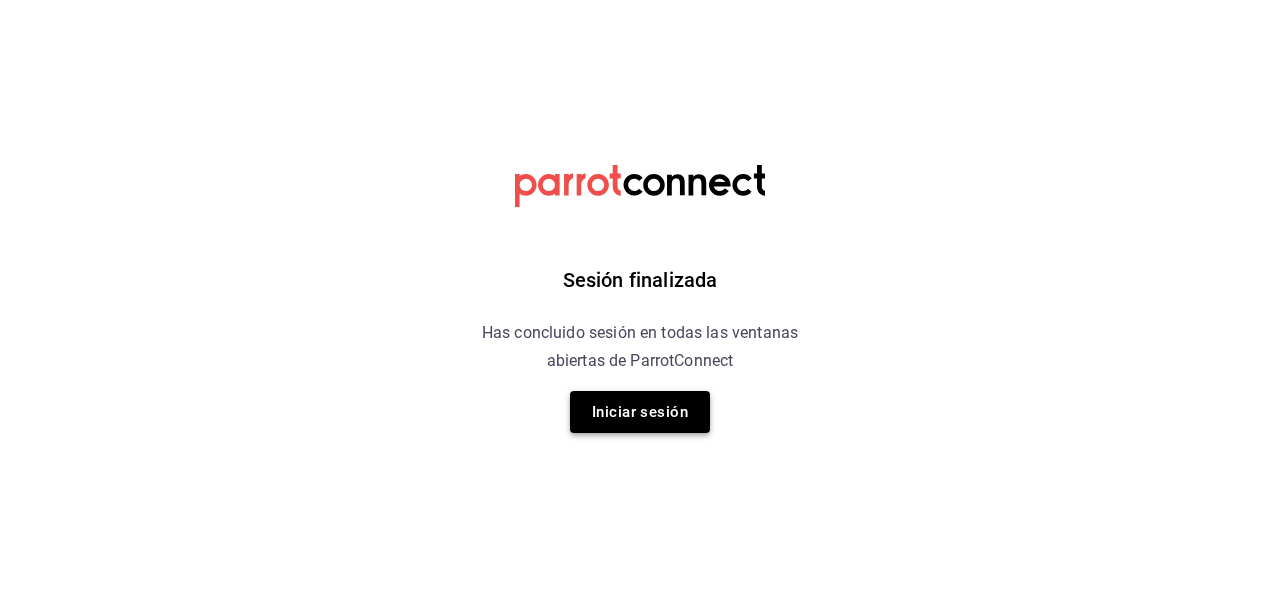 click on "Iniciar sesión" at bounding box center [640, 412] 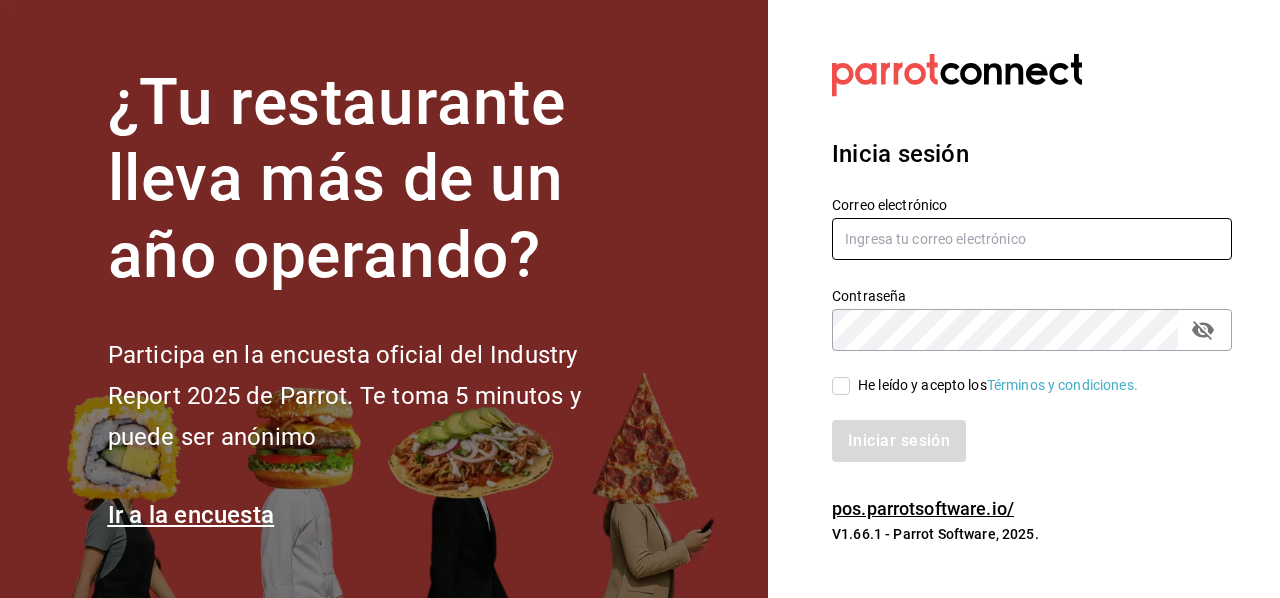 click at bounding box center [1032, 239] 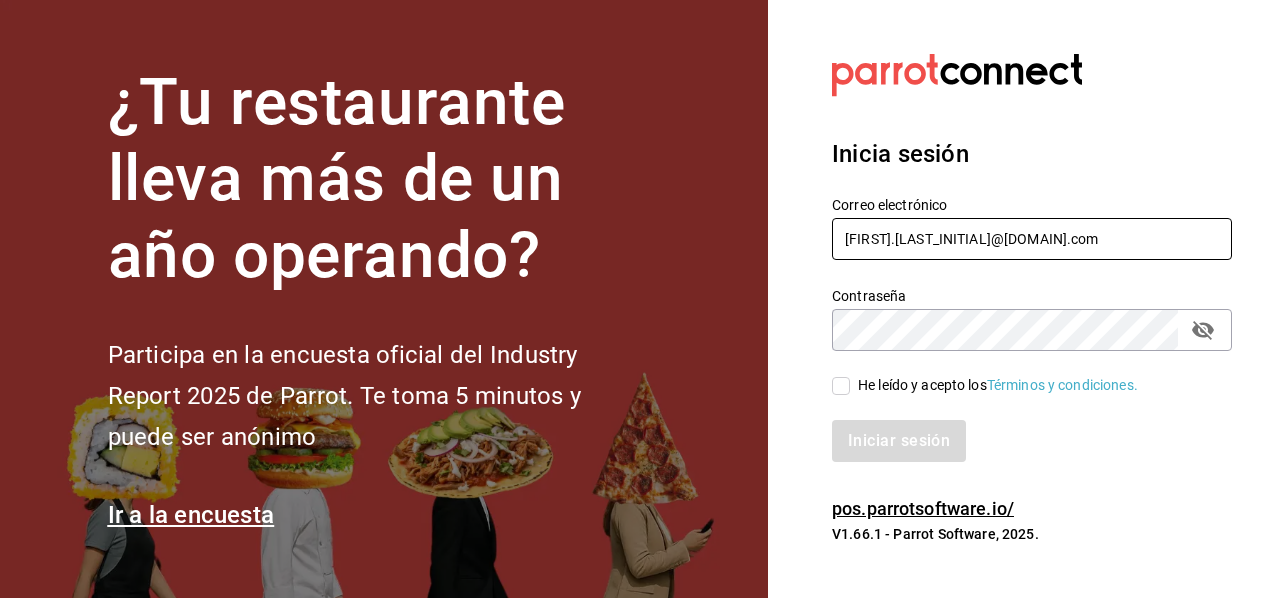 type on "manuel.mendoza@grupocosteno.com" 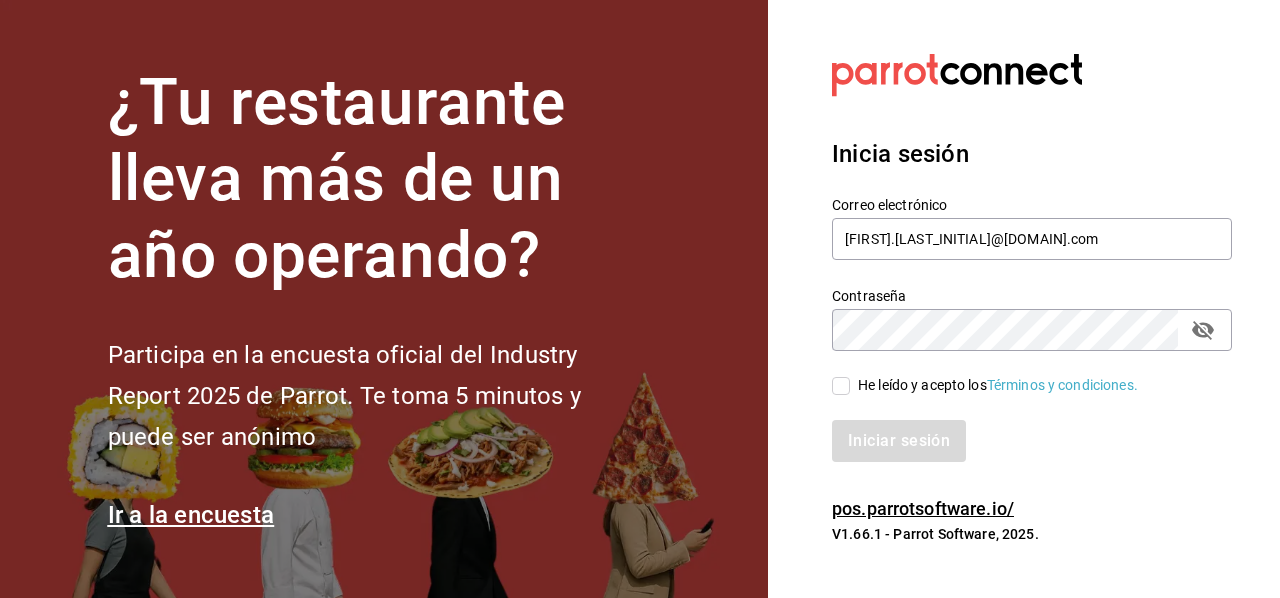 click on "He leído y acepto los  Términos y condiciones." at bounding box center [1020, 374] 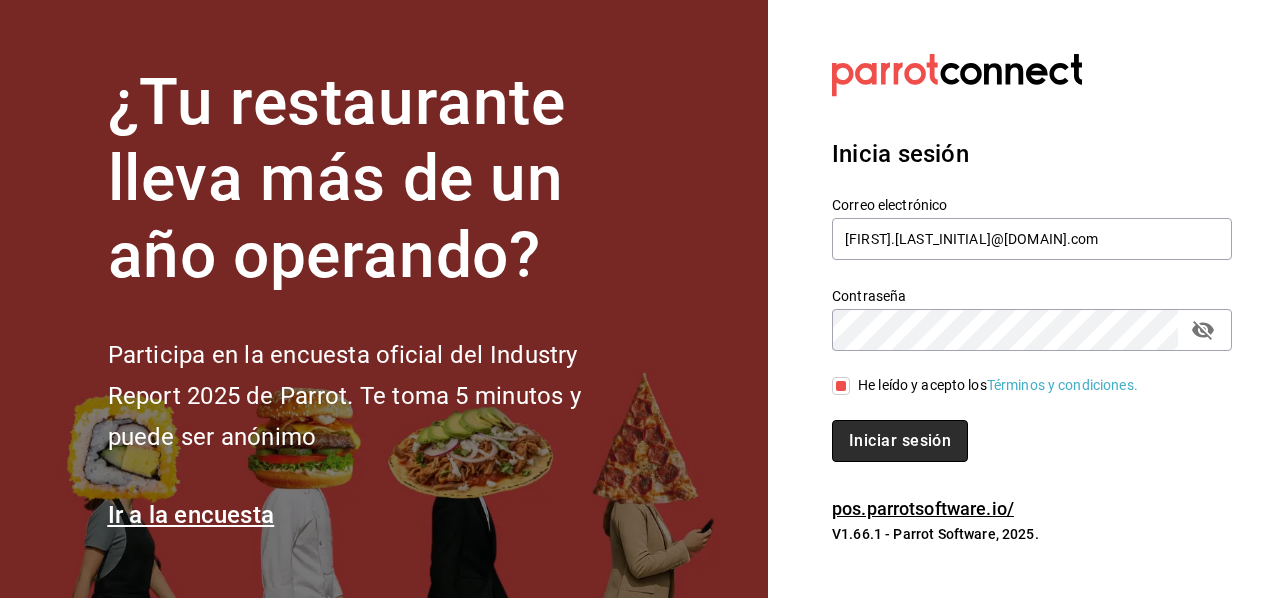 click on "Iniciar sesión" at bounding box center (900, 441) 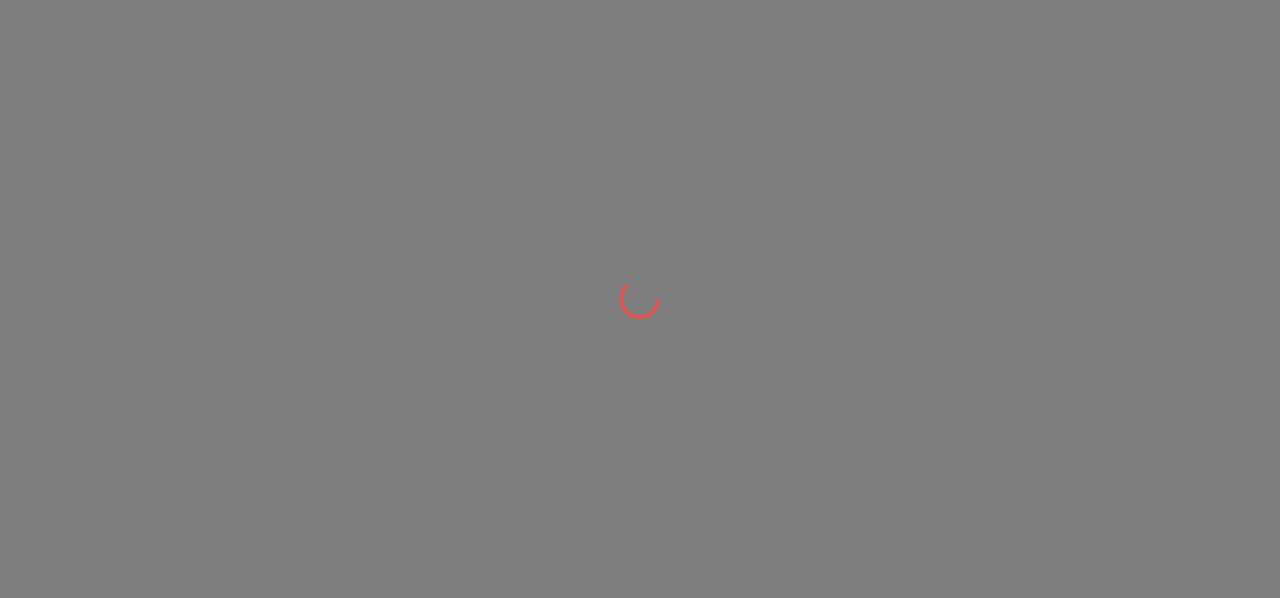 scroll, scrollTop: 0, scrollLeft: 0, axis: both 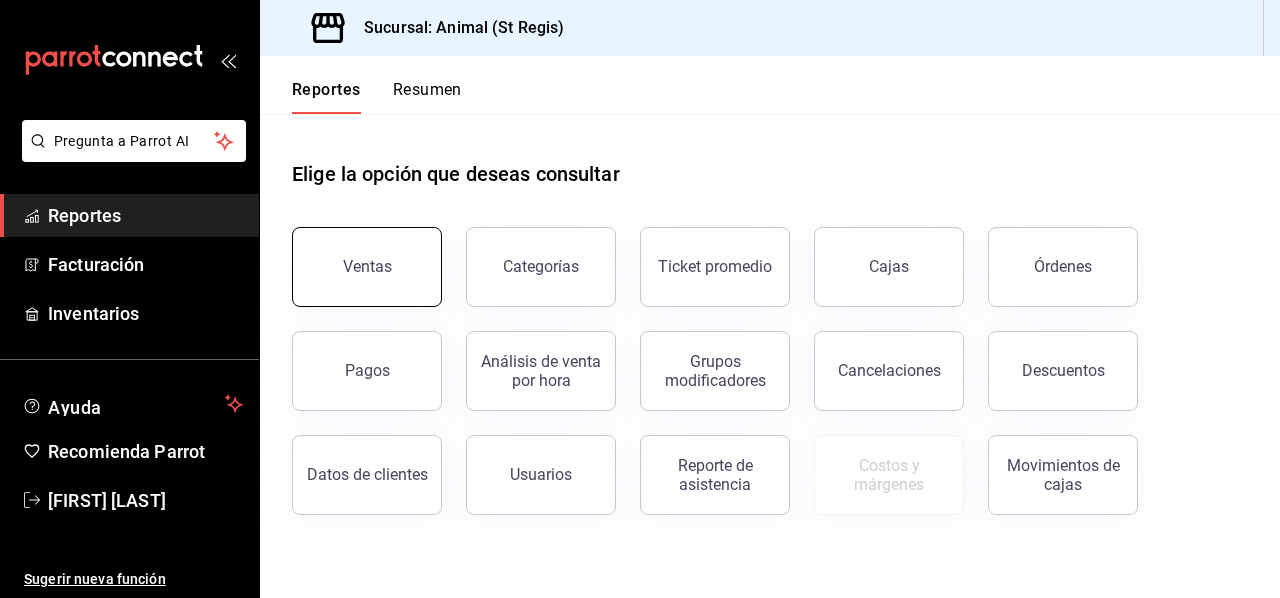 click on "Ventas" at bounding box center [367, 266] 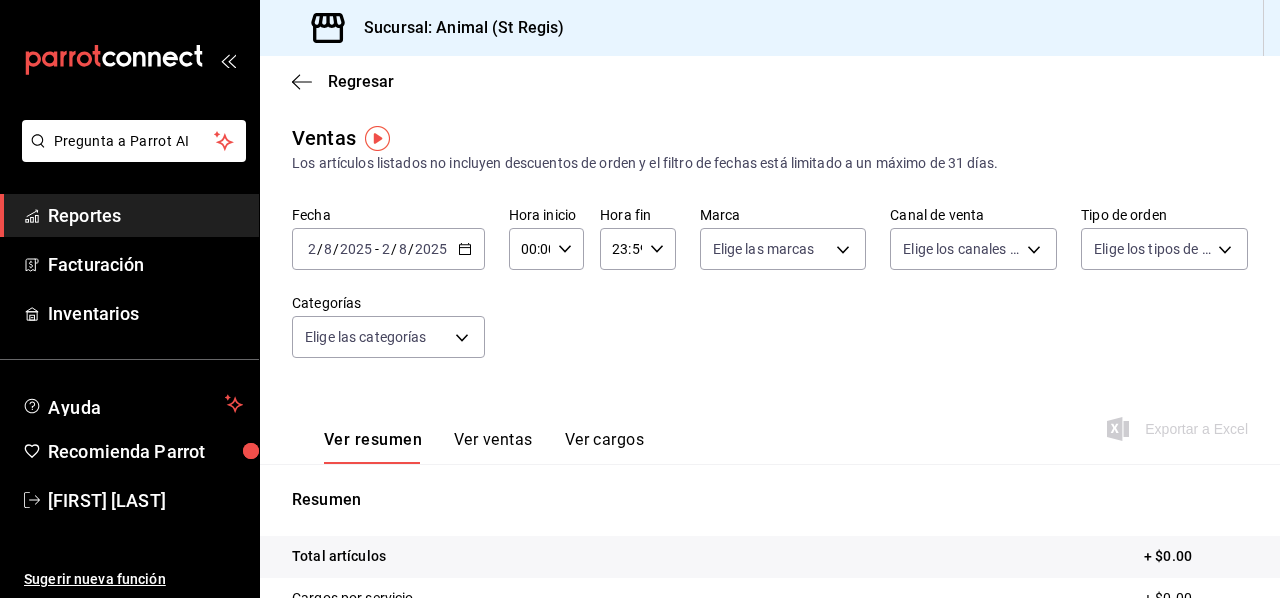 click 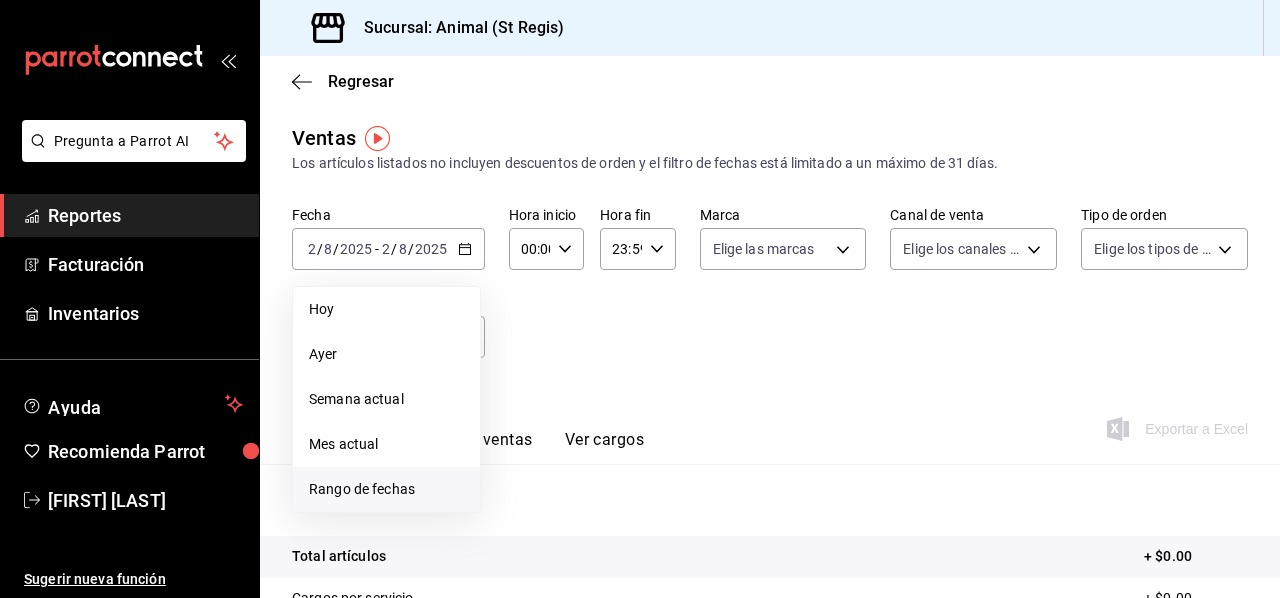 click on "Rango de fechas" at bounding box center [386, 489] 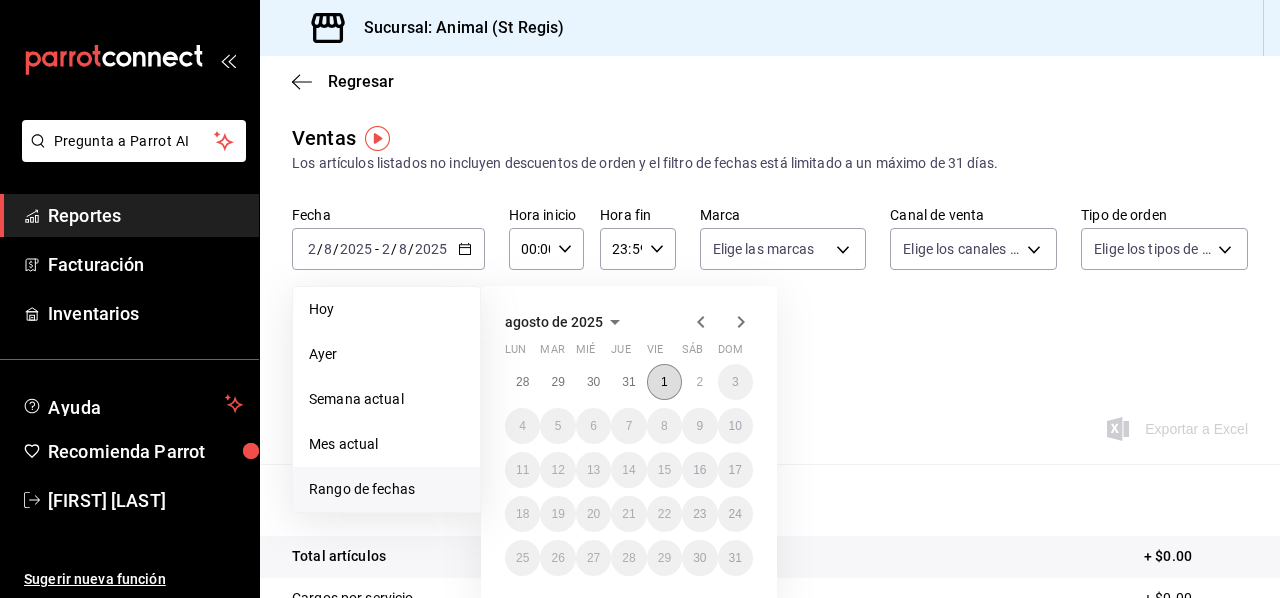 click on "1" at bounding box center (664, 382) 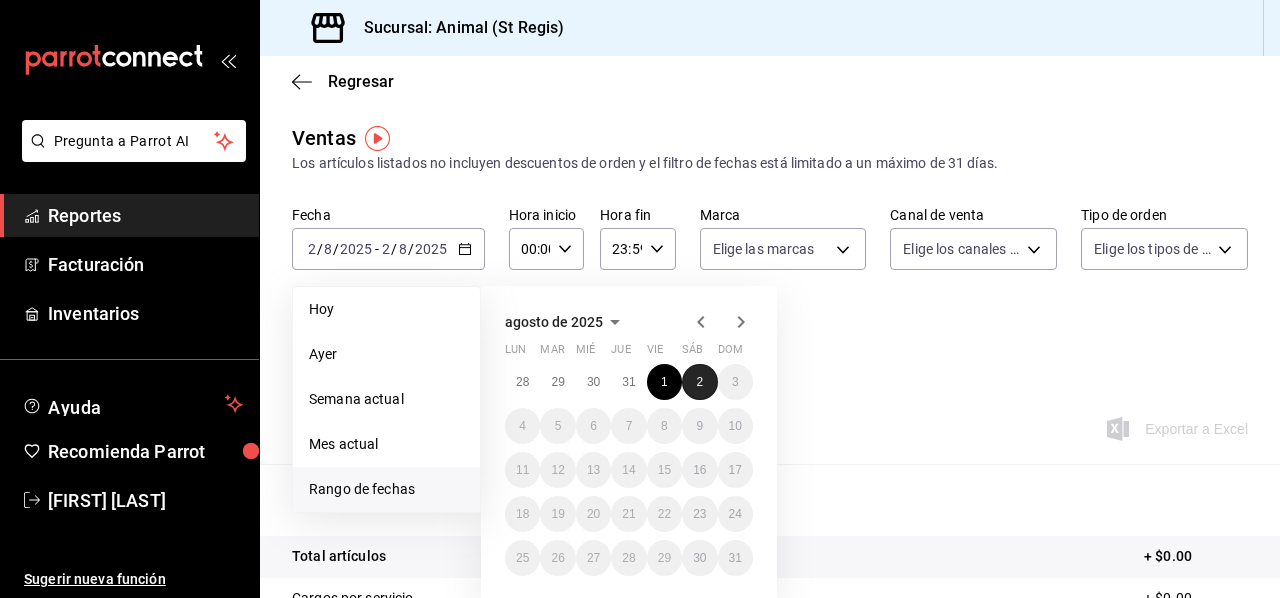 click on "2" at bounding box center (699, 382) 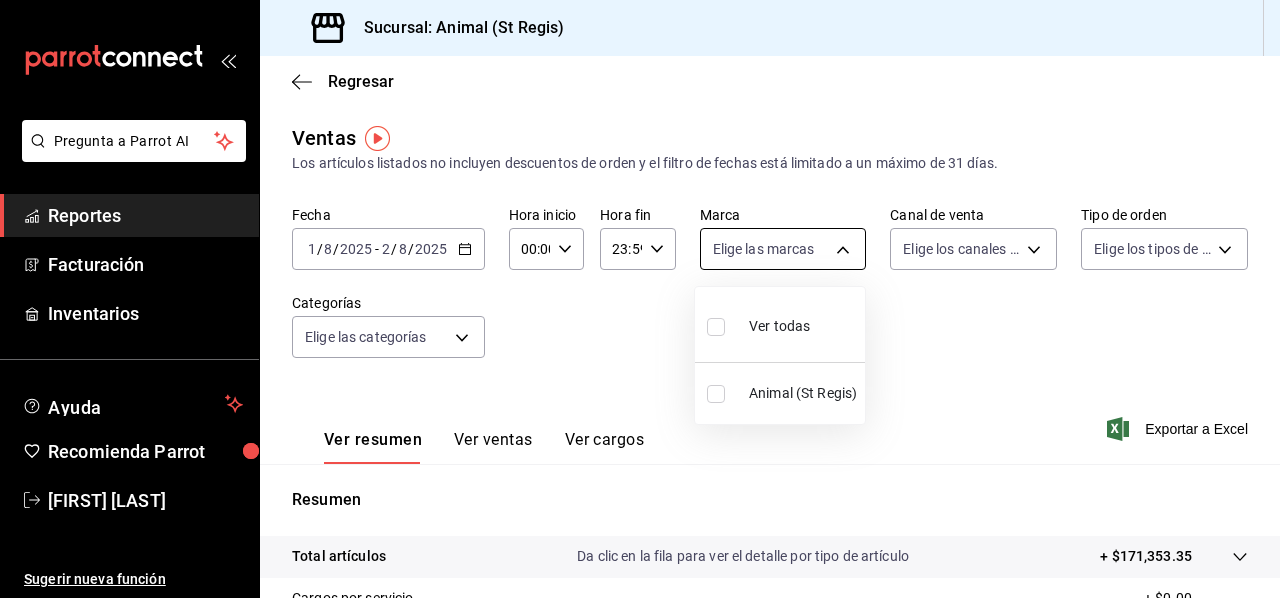 click on "Pregunta a Parrot AI Reportes   Facturación   Inventarios   Ayuda Recomienda Parrot   [FIRST] [LAST]   Sugerir nueva función   Sucursal: Animal ([LOCATION]) Regresar Ventas Los artículos listados no incluyen descuentos de orden y el filtro de fechas está limitado a un máximo de 31 días. Fecha 2025-08-01 1 / 8 / 2025 - 2025-08-02 2 / 8 / 2025 Hora inicio 00:00 Hora inicio Hora fin 23:59 Hora fin Marca Elige las marcas Canal de venta Elige los canales de venta Tipo de orden Elige los tipos de orden Categorías Elige las categorías Ver resumen Ver ventas Ver cargos Exportar a Excel Resumen Total artículos Da clic en la fila para ver el detalle por tipo de artículo + $171,353.35 Cargos por servicio + $0.00 Venta bruta = $171,353.35 Descuentos totales - $1,895.90 Certificados de regalo - $1,500.00 Venta total = $167,957.45 Impuestos - $23,166.54 Venta neta = $144,790.91 Pregunta a Parrot AI Reportes   Facturación   Inventarios   Ayuda Recomienda Parrot   [FIRST] [LAST]   Sugerir nueva función   Ir a video" at bounding box center (640, 299) 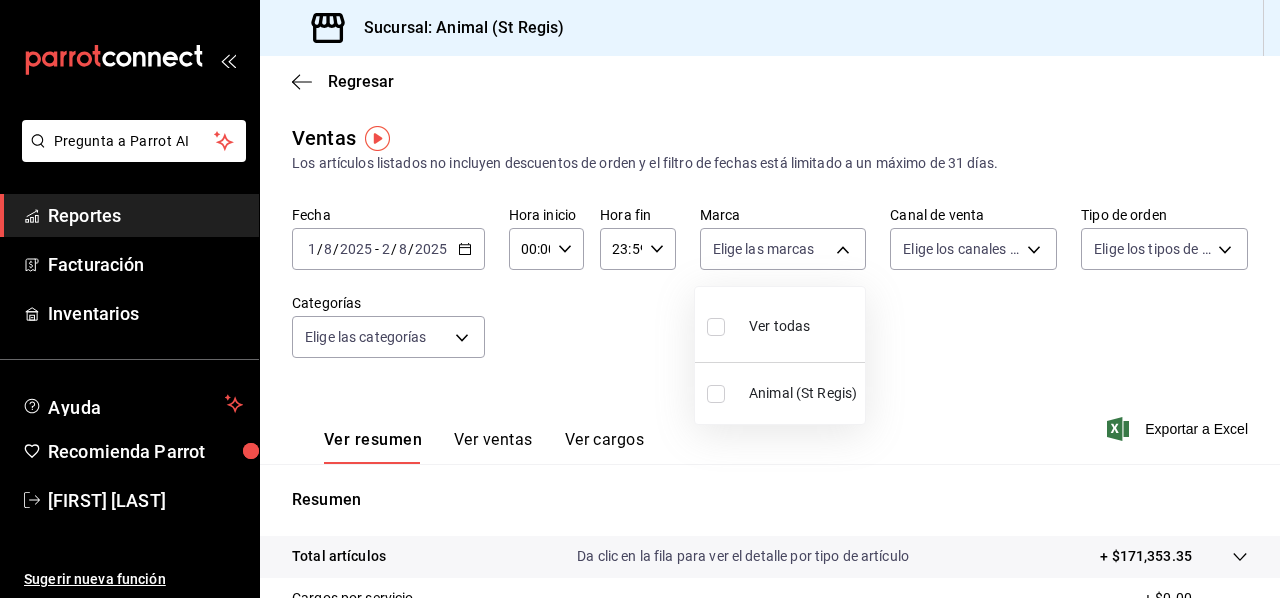 click on "Ver todas" at bounding box center [779, 326] 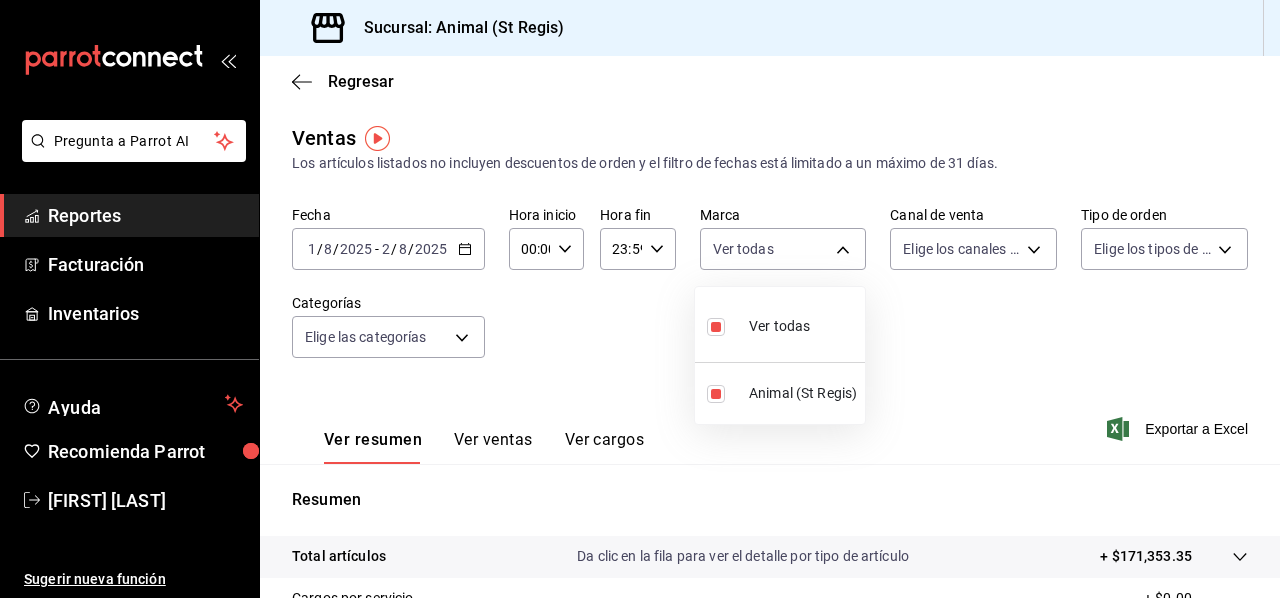 click at bounding box center (640, 299) 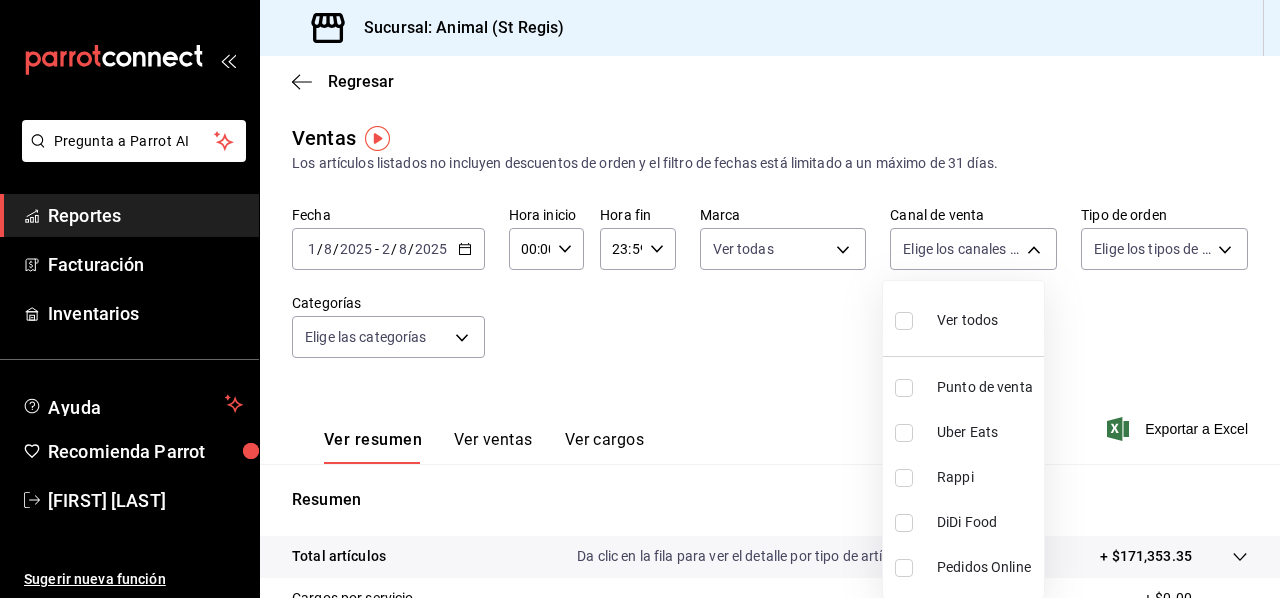 click on "Pregunta a Parrot AI Reportes   Facturación   Inventarios   Ayuda Recomienda Parrot   [FIRST] [LAST]   Sugerir nueva función   Sucursal: Animal ([LOCATION]) Regresar Ventas Los artículos listados no incluyen descuentos de orden y el filtro de fechas está limitado a un máximo de 31 días. Fecha 2025-08-01 1 / 8 / 2025 - 2025-08-02 2 / 8 / 2025 Hora inicio 00:00 Hora inicio Hora fin 23:59 Hora fin Marca Ver todas 3f39fcdc-c8c4-4fff-883a-47b345d9391c Canal de venta Elige los canales de venta Tipo de orden Elige los tipos de orden Categorías Elige las categorías Ver resumen Ver ventas Ver cargos Exportar a Excel Resumen Total artículos Da clic en la fila para ver el detalle por tipo de artículo + $171,353.35 Cargos por servicio + $0.00 Venta bruta = $171,353.35 Descuentos totales - $1,895.90 Certificados de regalo - $1,500.00 Venta total = $167,957.45 Impuestos - $23,166.54 Venta neta = $144,790.91 Pregunta a Parrot AI Reportes   Facturación   Inventarios   Ayuda Recomienda Parrot   [FIRST] [LAST]" at bounding box center (640, 299) 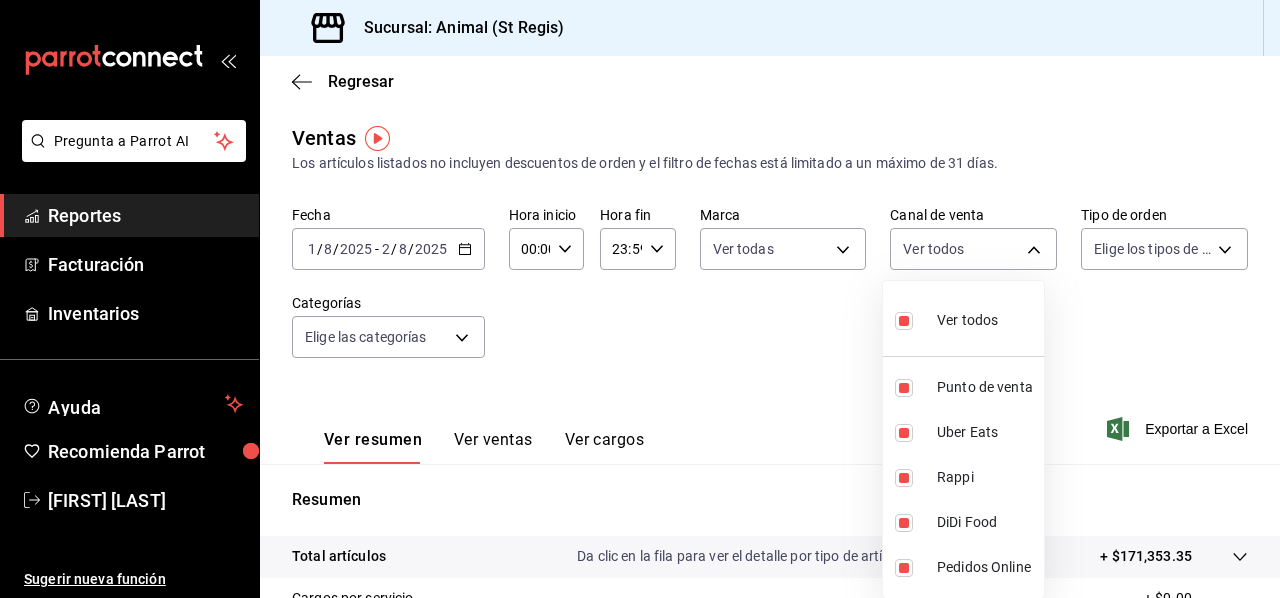click at bounding box center [640, 299] 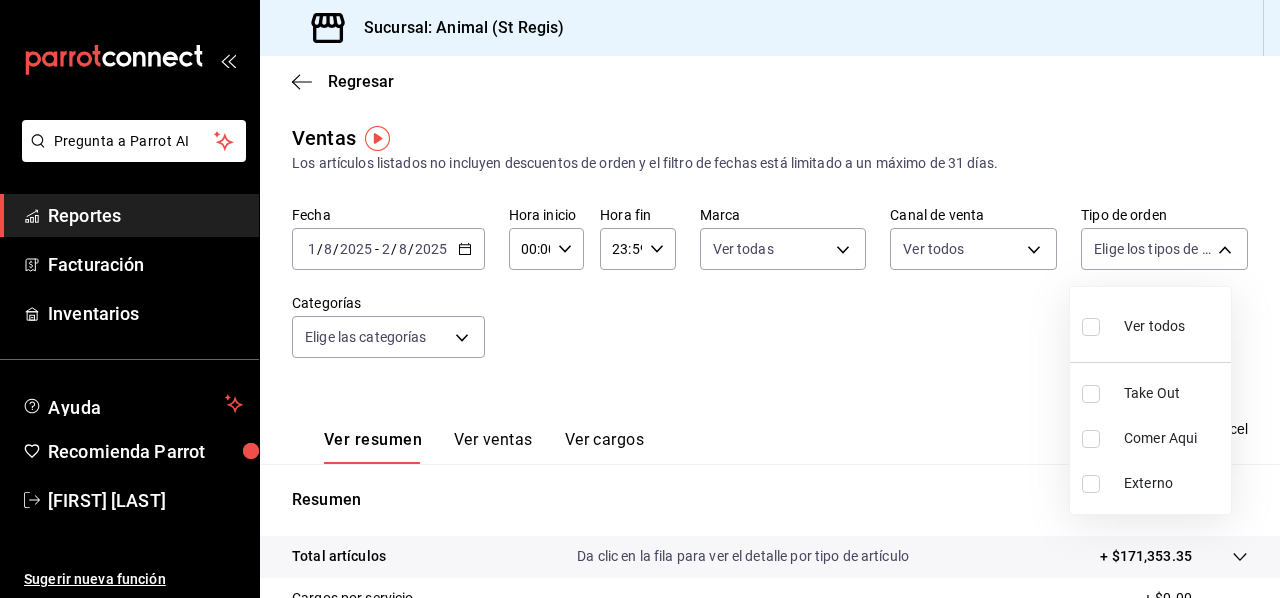 click on "Pregunta a Parrot AI Reportes   Facturación   Inventarios   Ayuda Recomienda Parrot   [FIRST] [LAST]   Sugerir nueva función   Sucursal: Animal ([LOCATION]) Regresar Ventas Los artículos listados no incluyen descuentos de orden y el filtro de fechas está limitado a un máximo de 31 días. Fecha 2025-08-01 1 / 8 / 2025 - 2025-08-02 2 / 8 / 2025 Hora inicio 00:00 Hora inicio Hora fin 23:59 Hora fin Marca Ver todas 3f39fcdc-c8c4-4fff-883a-47b345d9391c Canal de venta Elige los canales de venta Tipo de orden Elige los tipos de orden Categorías Elige las categorías Ver resumen Ver ventas Ver cargos Exportar a Excel Resumen Total artículos Da clic en la fila para ver el detalle por tipo de artículo + $171,353.35 Cargos por servicio + $0.00 Venta bruta = $171,353.35 Descuentos totales - $1,895.90 Certificados de regalo - $1,500.00 Venta total = $167,957.45 Impuestos - $23,166.54 Venta neta = $144,790.91 Pregunta a Parrot AI Reportes   Facturación   Inventarios   Ayuda Recomienda Parrot" at bounding box center [640, 299] 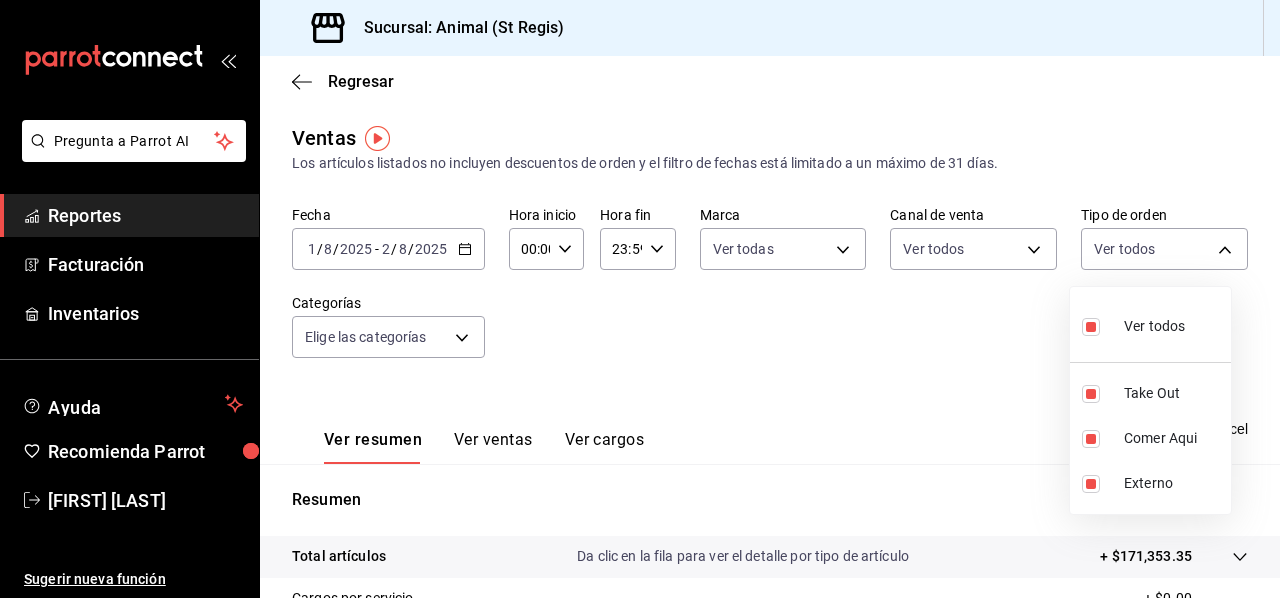 click at bounding box center [640, 299] 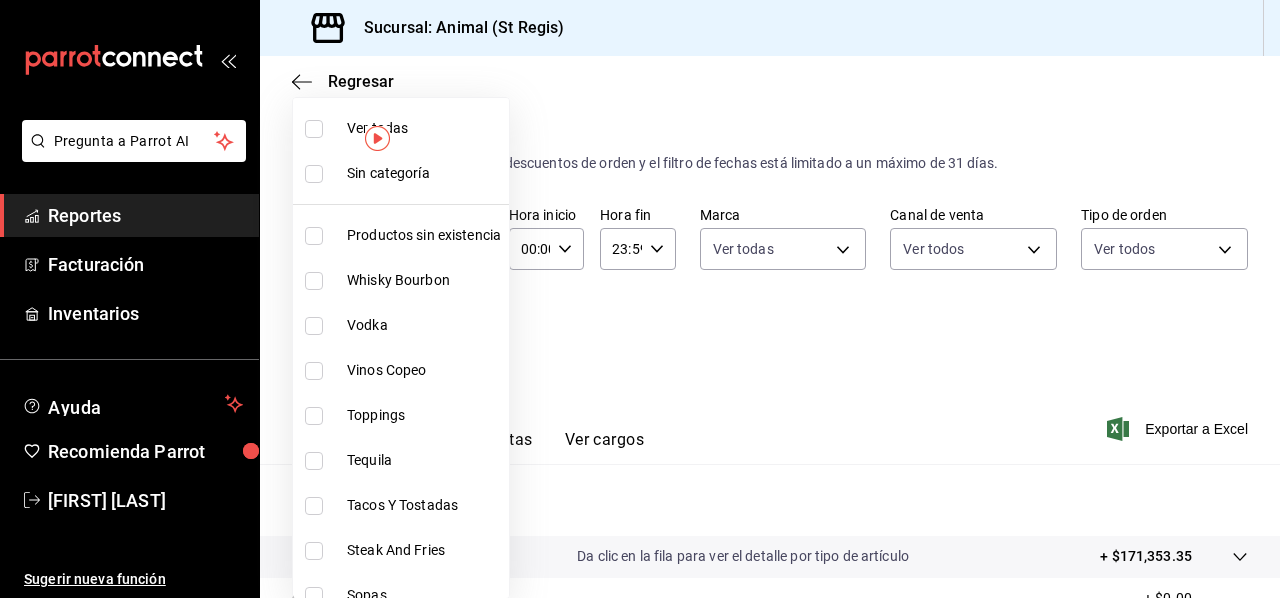 click on "Pregunta a Parrot AI Reportes   Facturación   Inventarios   Ayuda Recomienda Parrot   [FIRST] [LAST]   Sugerir nueva función   Sucursal: Animal ([LOCATION]) Regresar Ventas Los artículos listados no incluyen descuentos de orden y el filtro de fechas está limitado a un máximo de 31 días. Fecha 2025-08-01 1 / 8 / 2025 - 2025-08-02 2 / 8 / 2025 Hora inicio 00:00 Hora inicio Hora fin 23:59 Hora fin Marca Ver todas 3f39fcdc-c8c4-4fff-883a-47b345d9391c Canal de venta Ver todos PARROT,UBER_EATS,RAPPI,DIDI_FOOD,ONLINE Tipo de orden Ver todos 3f245141-8cb2-4099-bf0f-bc16ed99609a,be50bec9-a7ef-41cc-9154-7015b9ad380c,EXTERNAL Categorías Elige las categorías Ver resumen Ver ventas Ver cargos Exportar a Excel Resumen Total artículos Da clic en la fila para ver el detalle por tipo de artículo + $171,353.35 Cargos por servicio + $0.00 Venta bruta = $171,353.35 Descuentos totales - $1,895.90 Certificados de regalo - $1,500.00 Venta total = $167,957.45 Impuestos - $23,166.54 Venta neta = $144,790.91 Reportes" at bounding box center [640, 299] 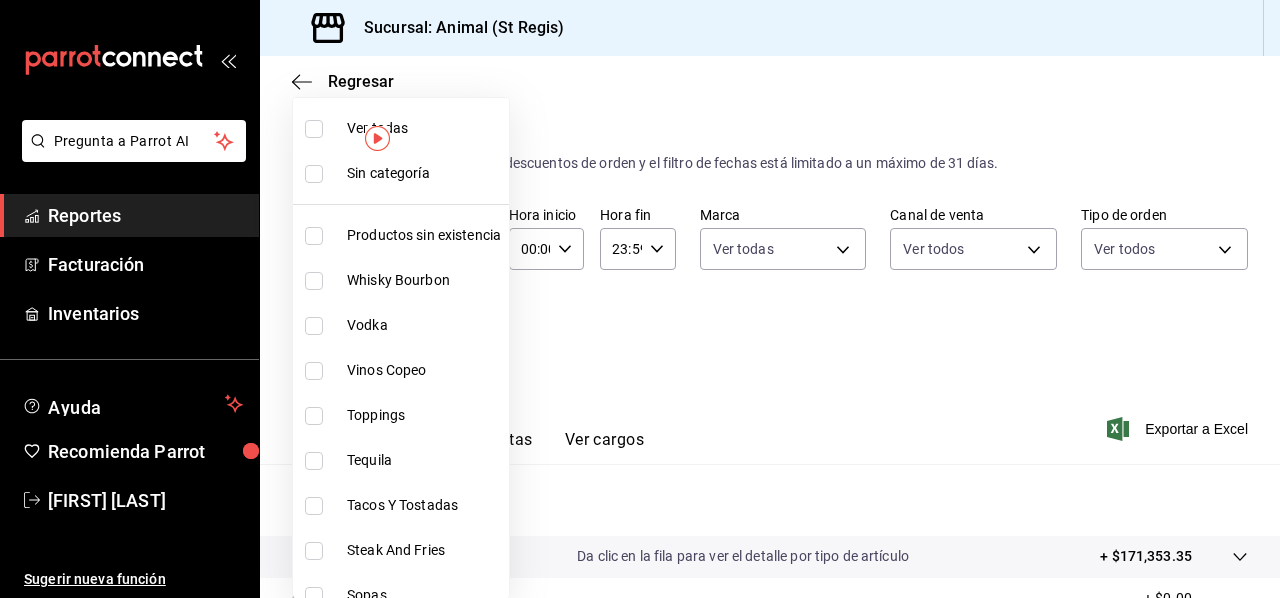 click on "Ver todas" at bounding box center (424, 128) 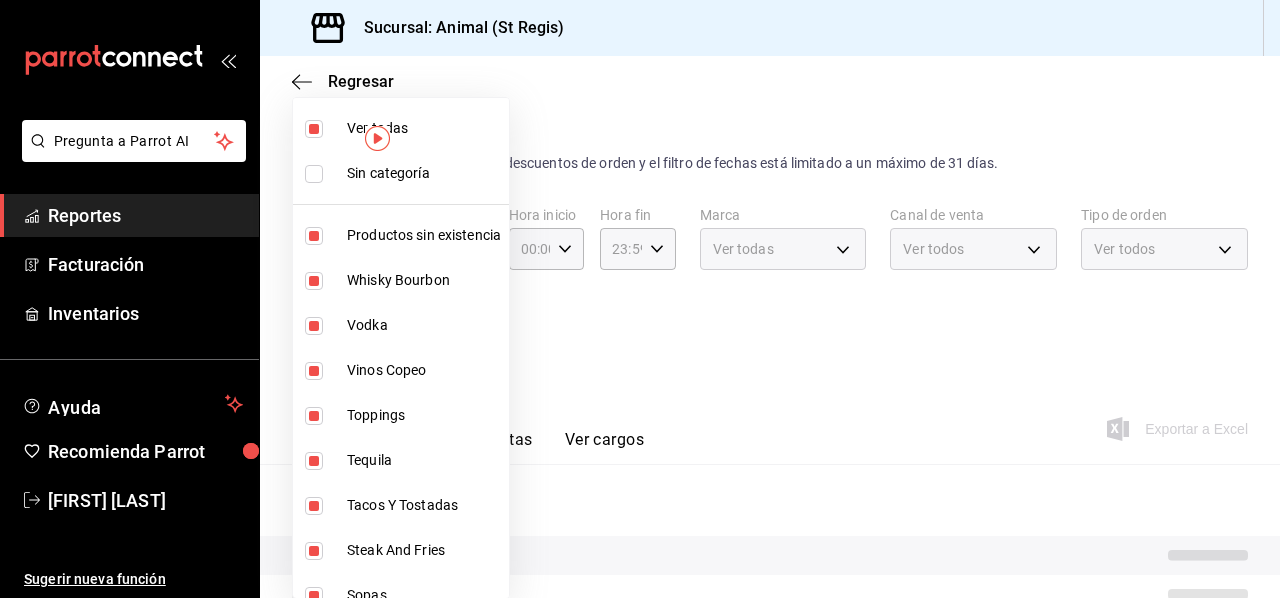 click at bounding box center [640, 299] 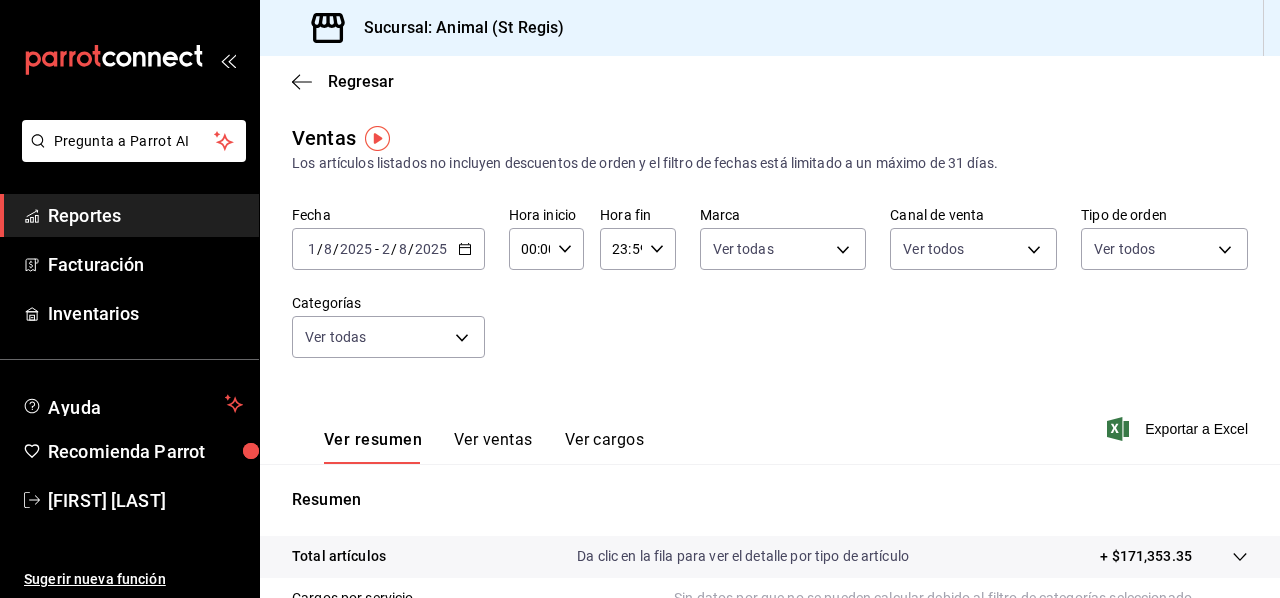 click on "Ver resumen Ver ventas Ver cargos" at bounding box center [468, 435] 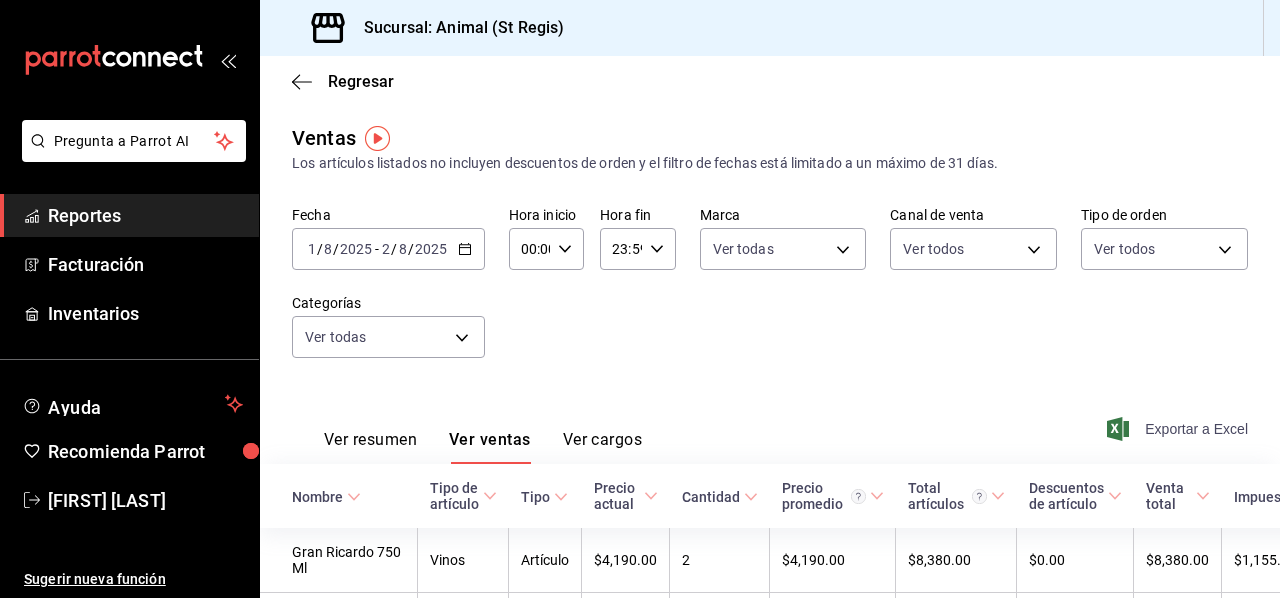 click on "Exportar a Excel" at bounding box center (1179, 429) 